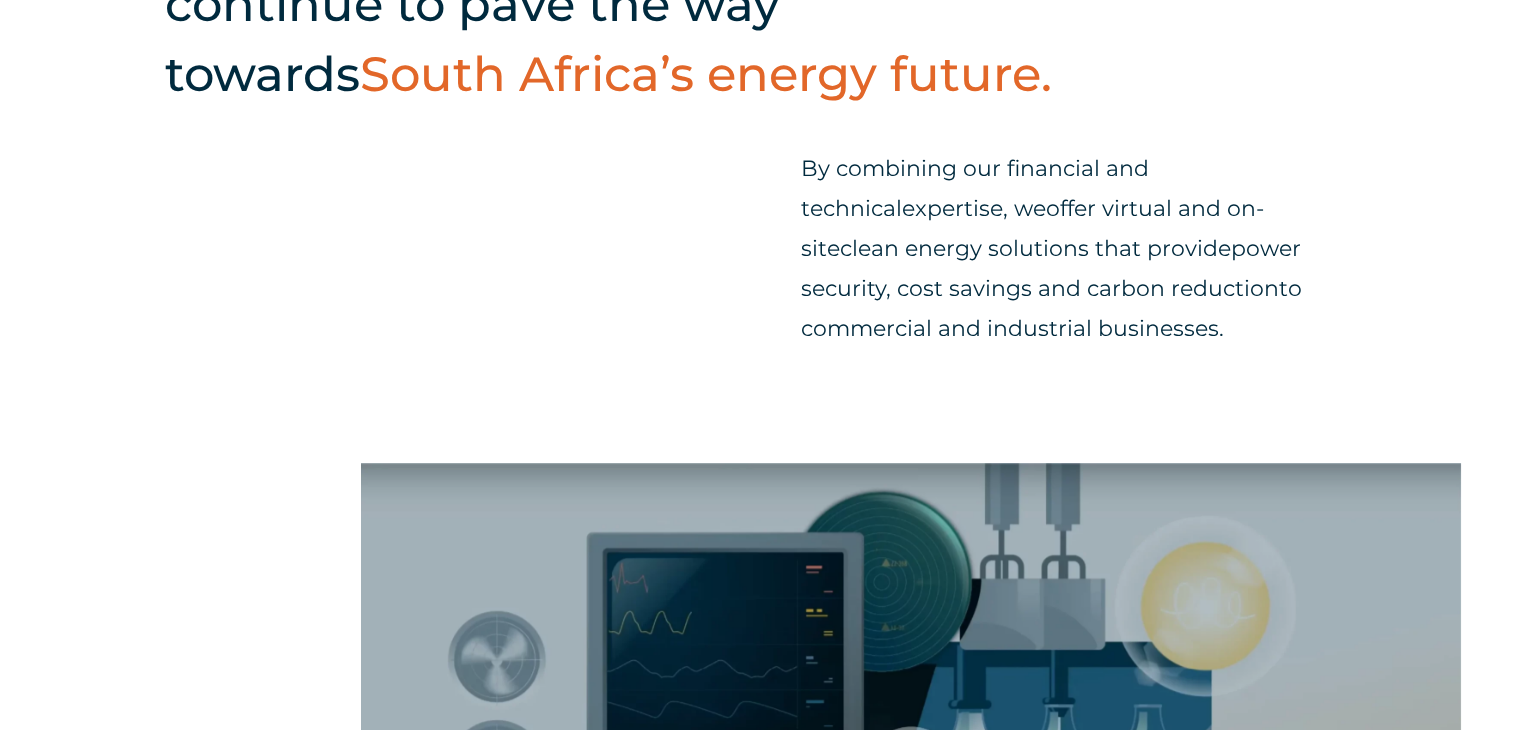 scroll, scrollTop: 0, scrollLeft: 0, axis: both 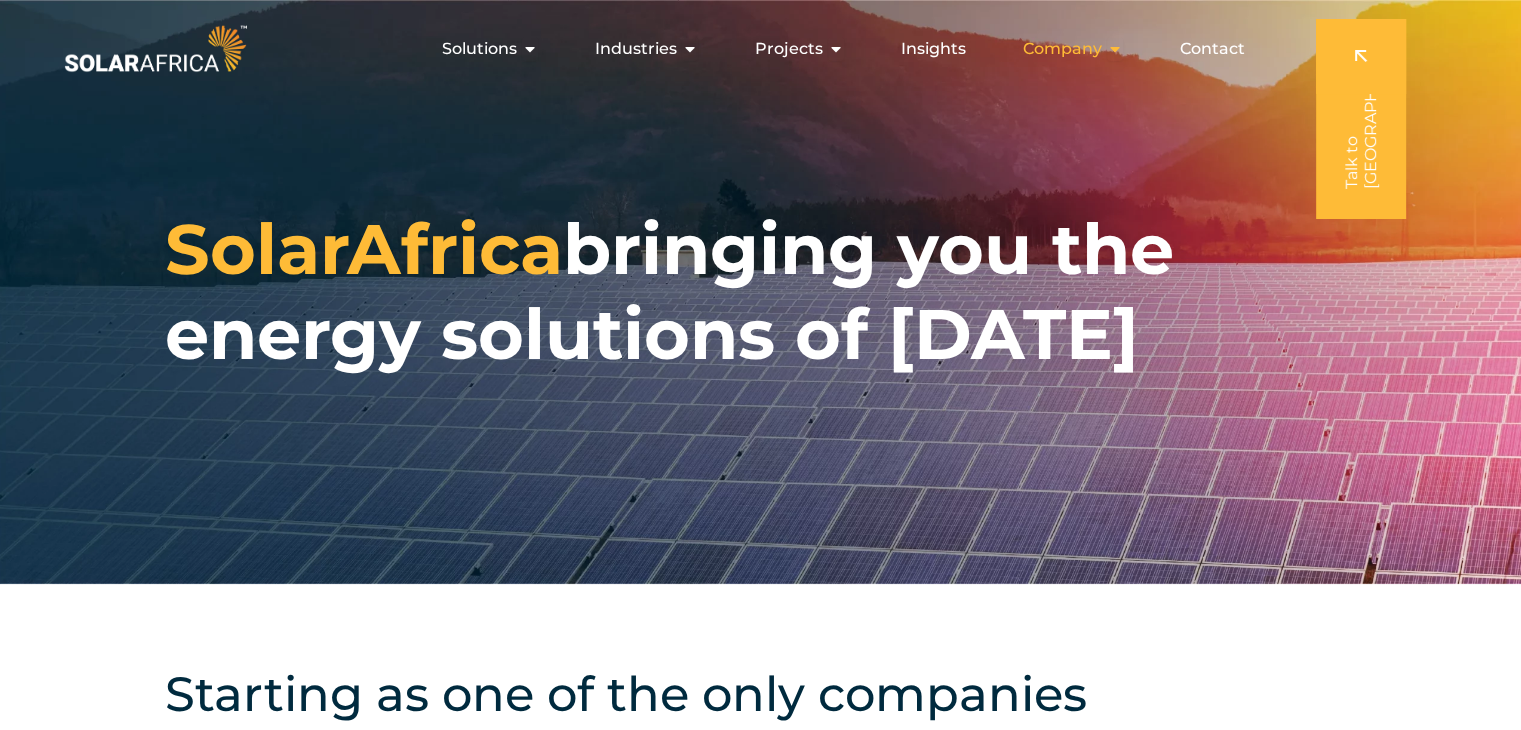 click at bounding box center [1115, 49] 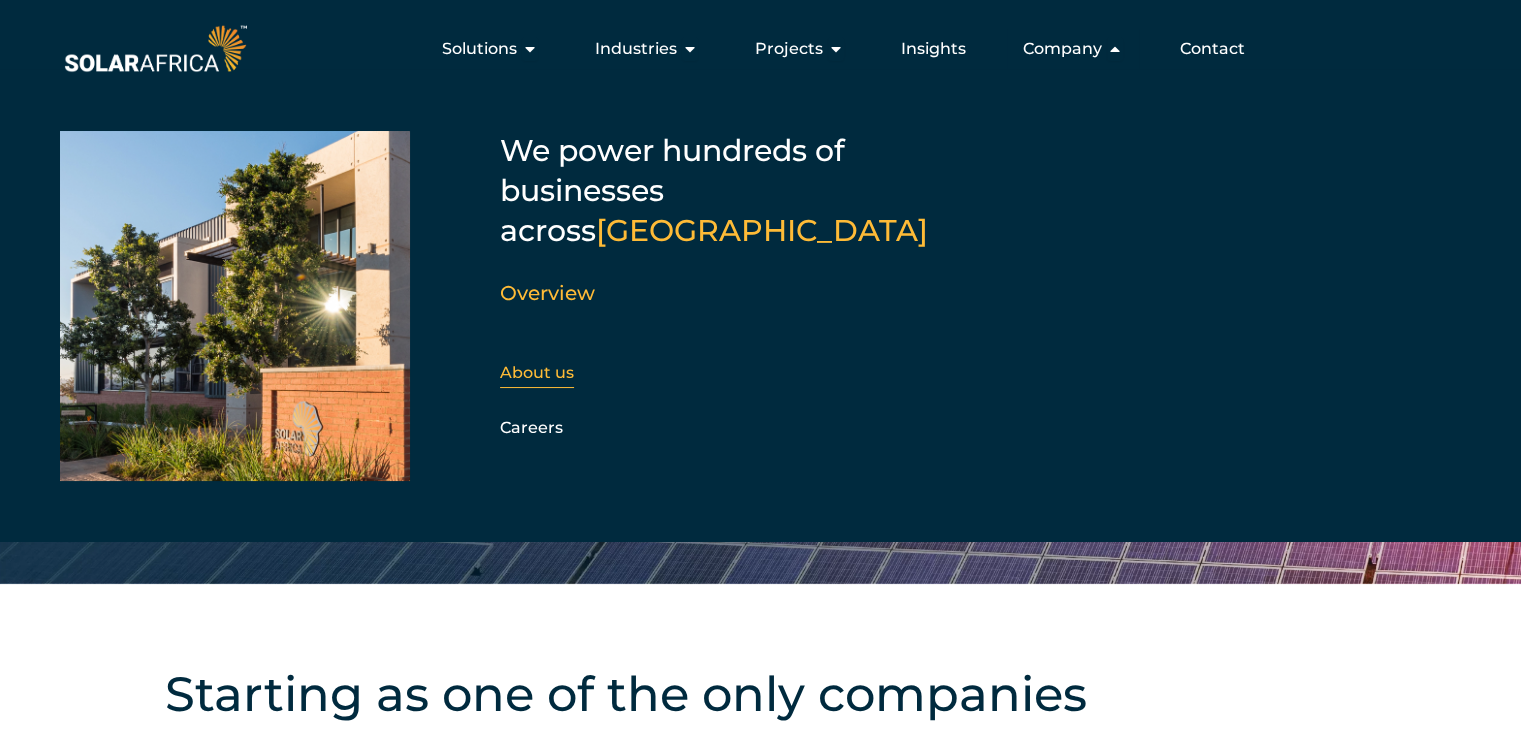 click on "About us" at bounding box center [608, 373] 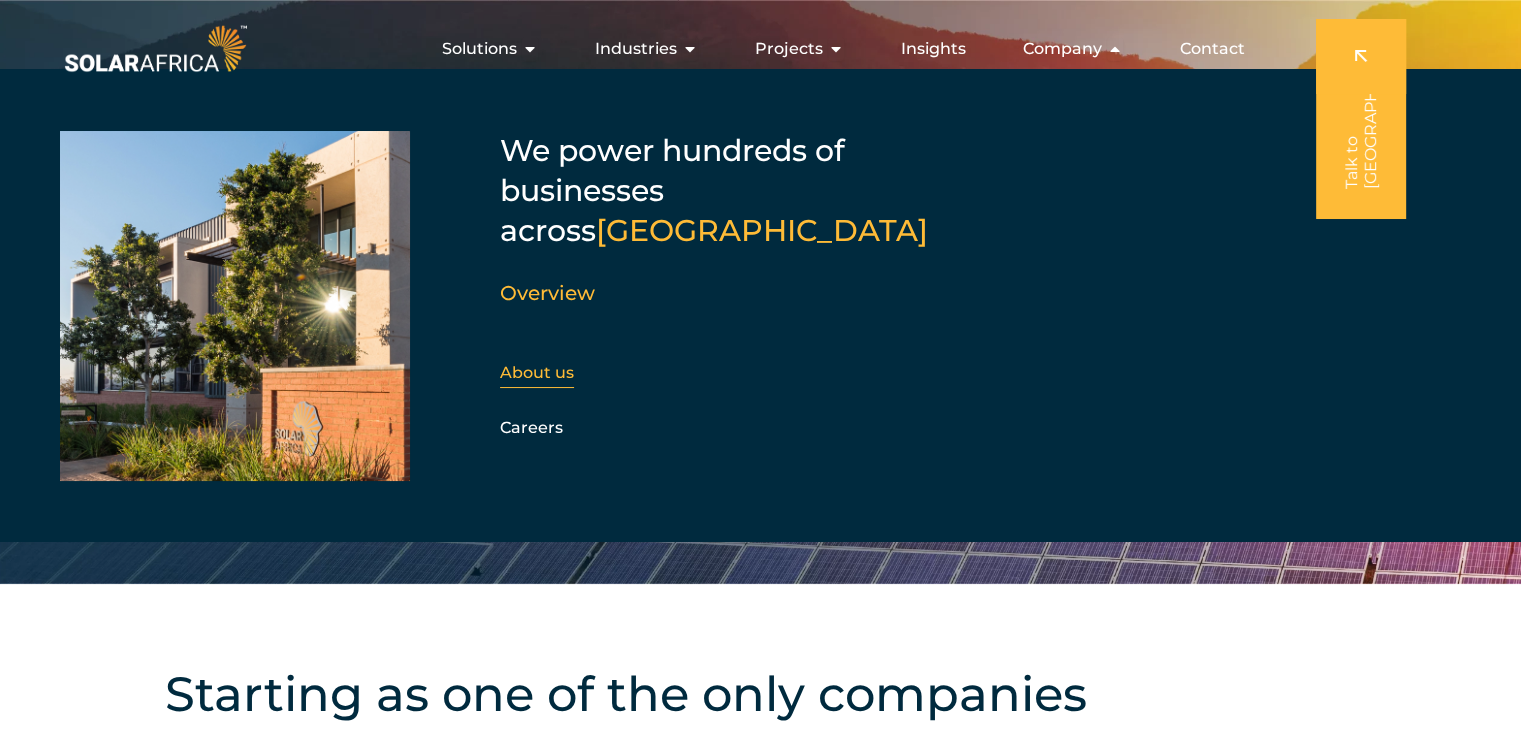 click on "About us" at bounding box center [537, 372] 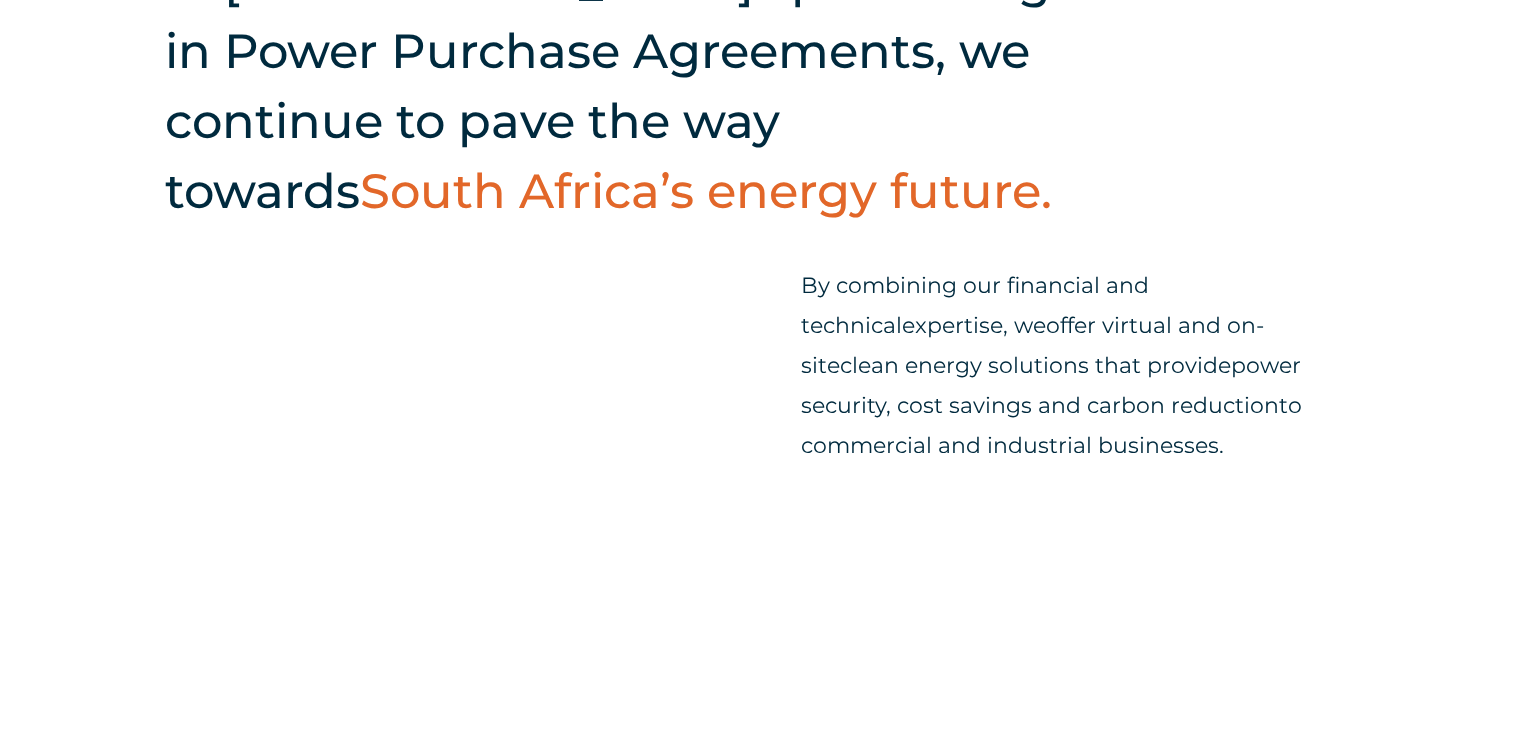 scroll, scrollTop: 0, scrollLeft: 0, axis: both 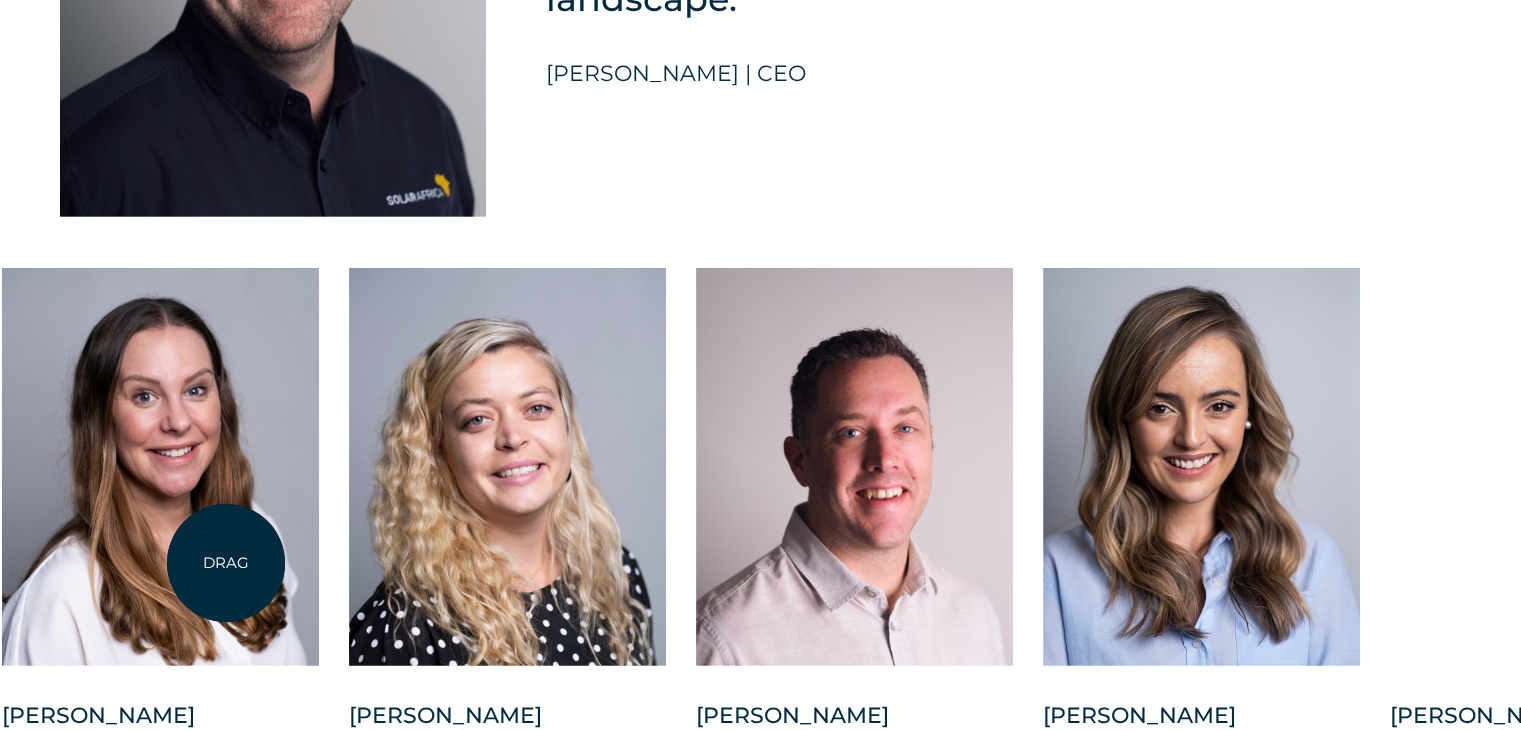 drag, startPoint x: 651, startPoint y: 543, endPoint x: 226, endPoint y: 563, distance: 425.47034 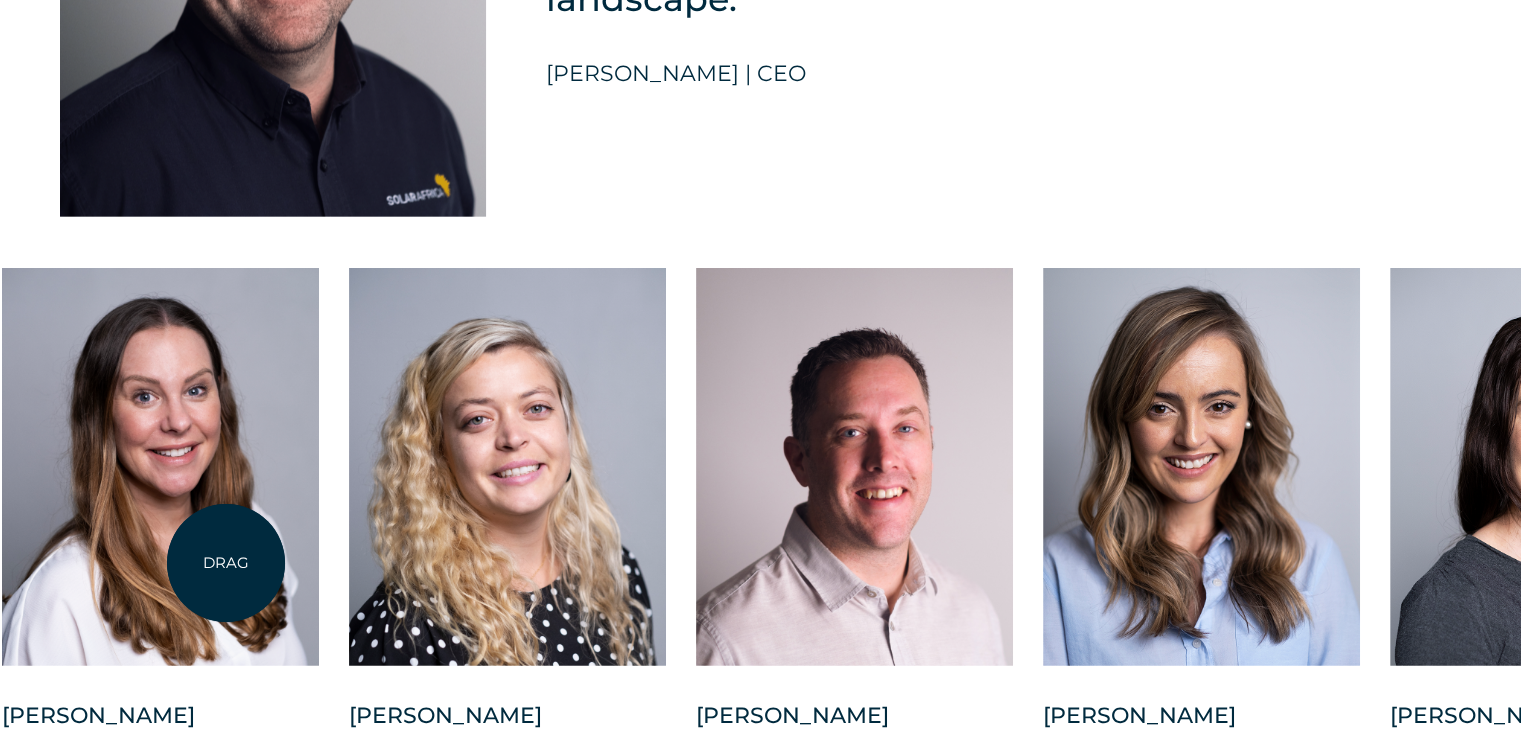 click at bounding box center (160, 467) 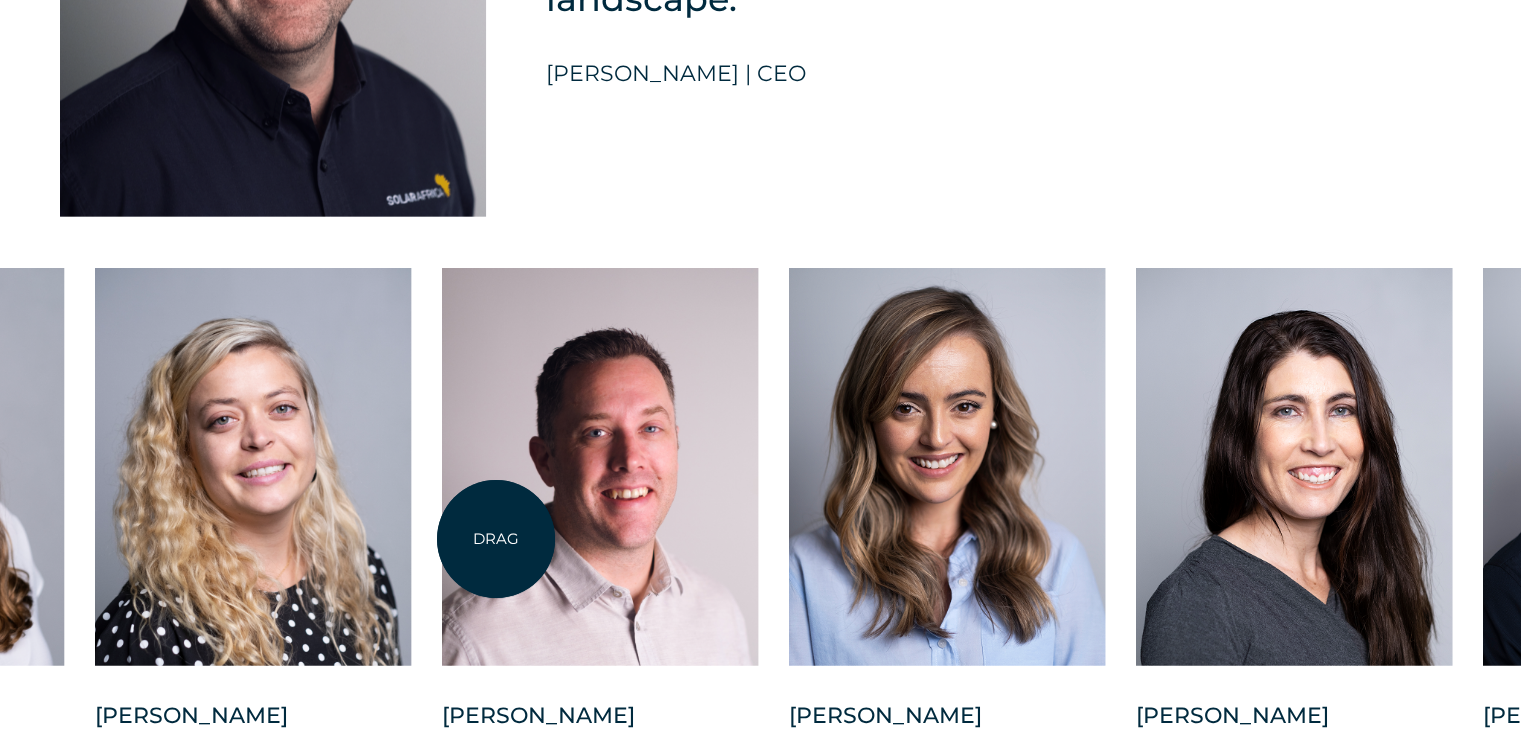 drag, startPoint x: 488, startPoint y: 603, endPoint x: 500, endPoint y: 497, distance: 106.677086 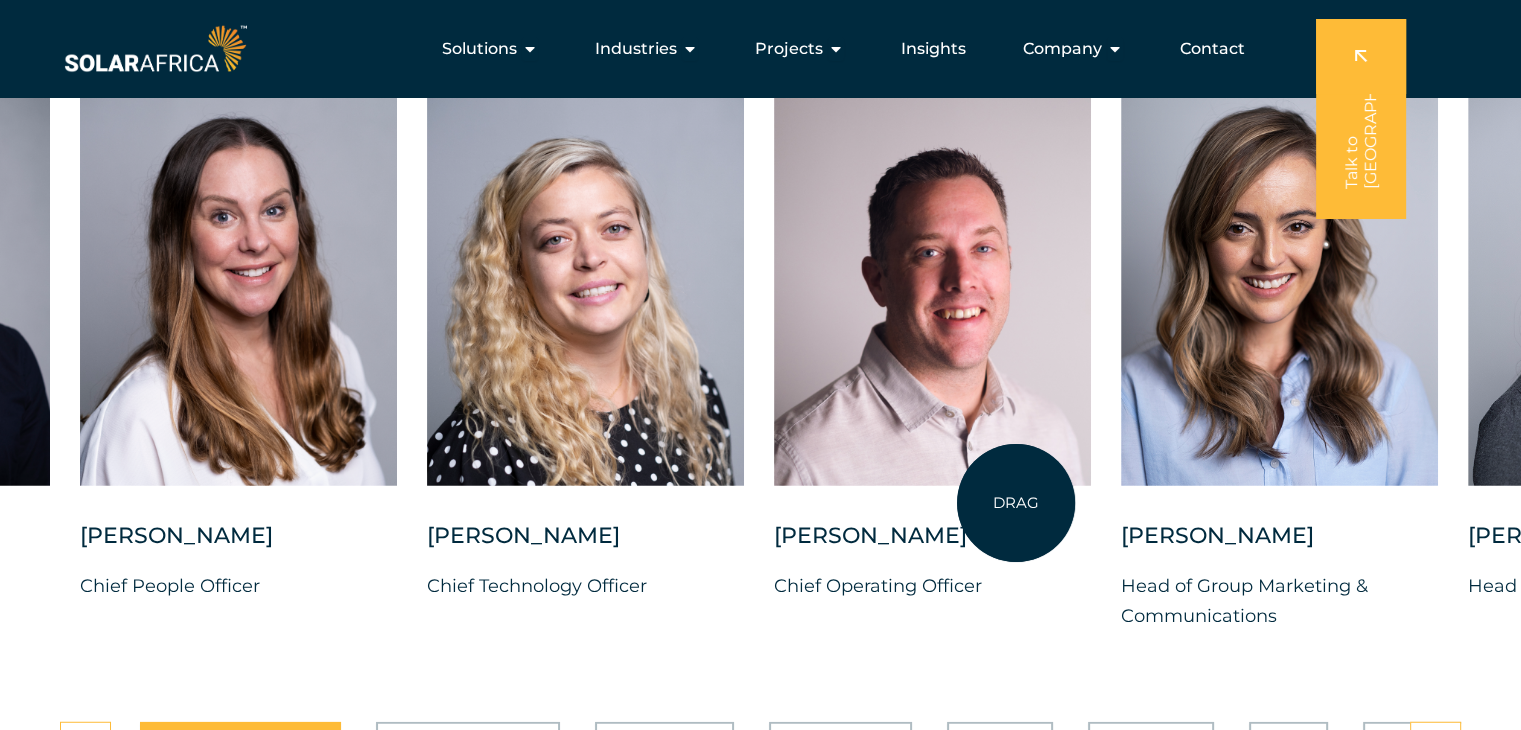 scroll, scrollTop: 5000, scrollLeft: 0, axis: vertical 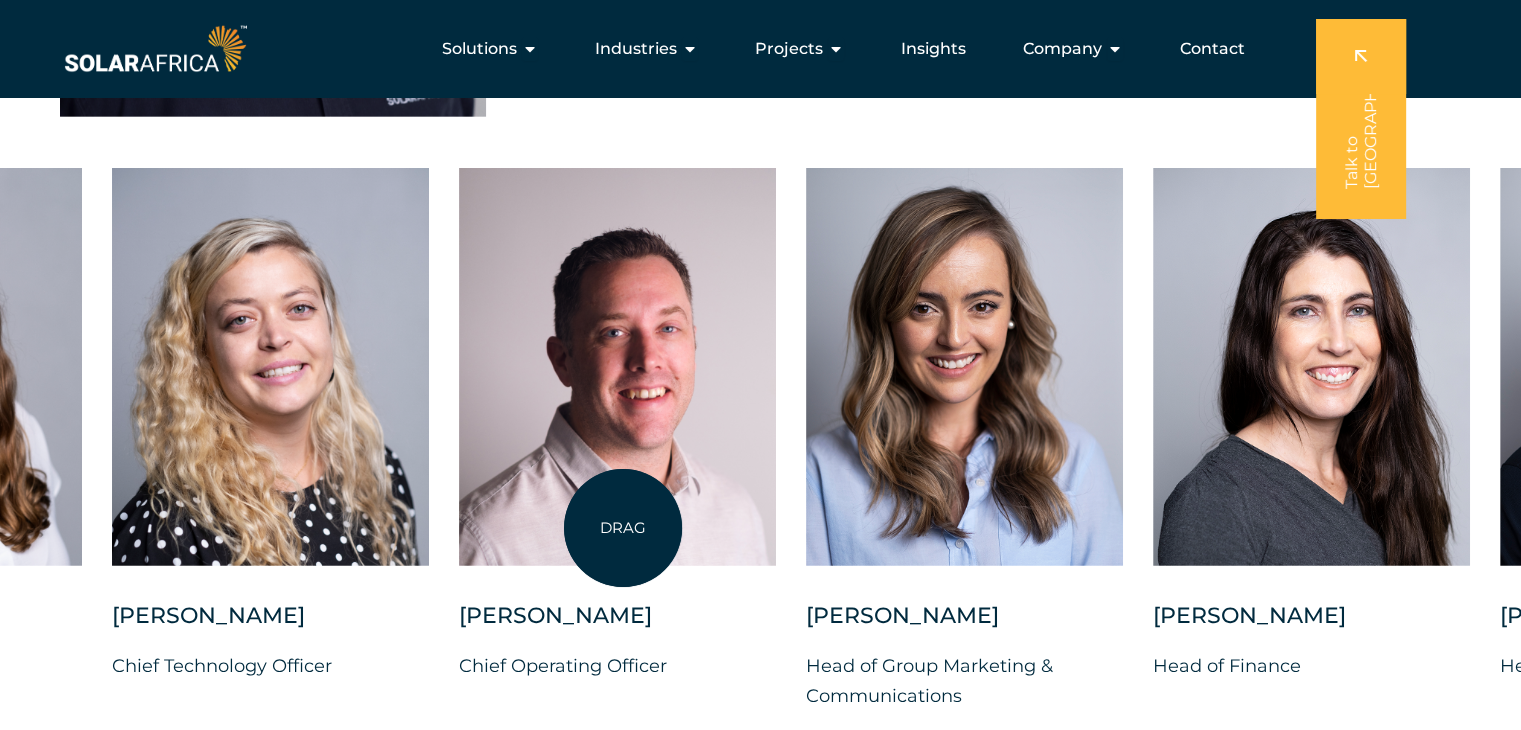 drag, startPoint x: 938, startPoint y: 479, endPoint x: 591, endPoint y: 529, distance: 350.5838 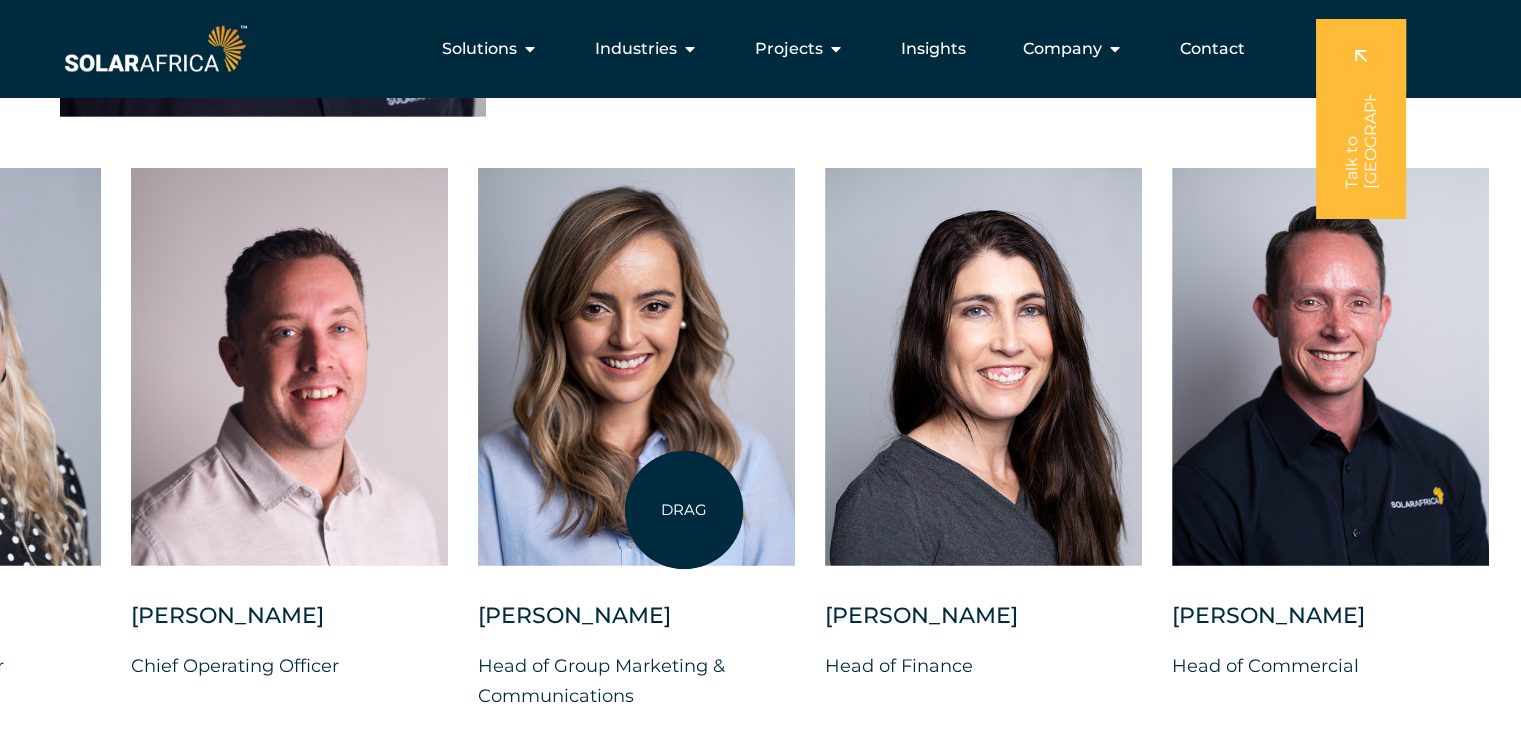drag, startPoint x: 969, startPoint y: 468, endPoint x: 684, endPoint y: 510, distance: 288.07812 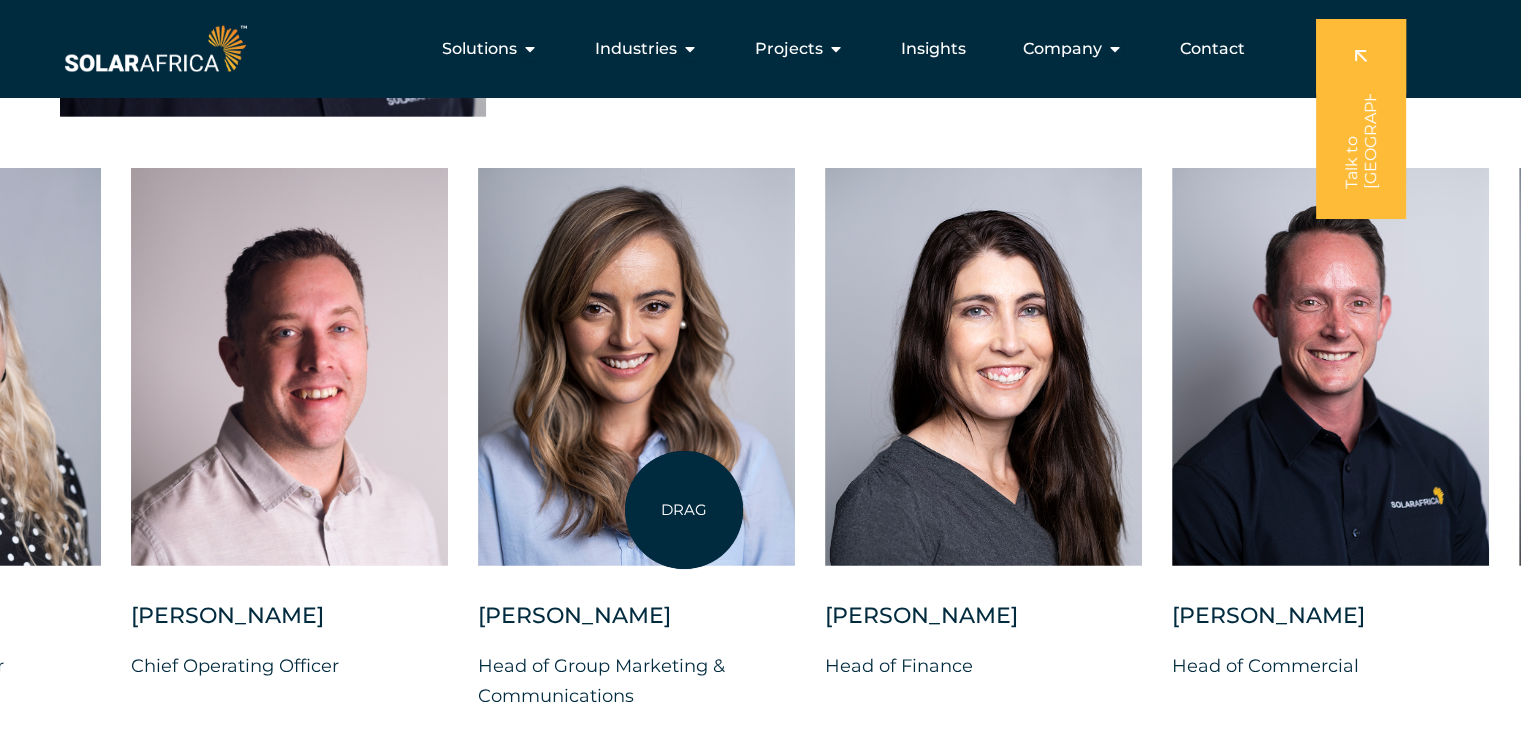 click at bounding box center [636, 367] 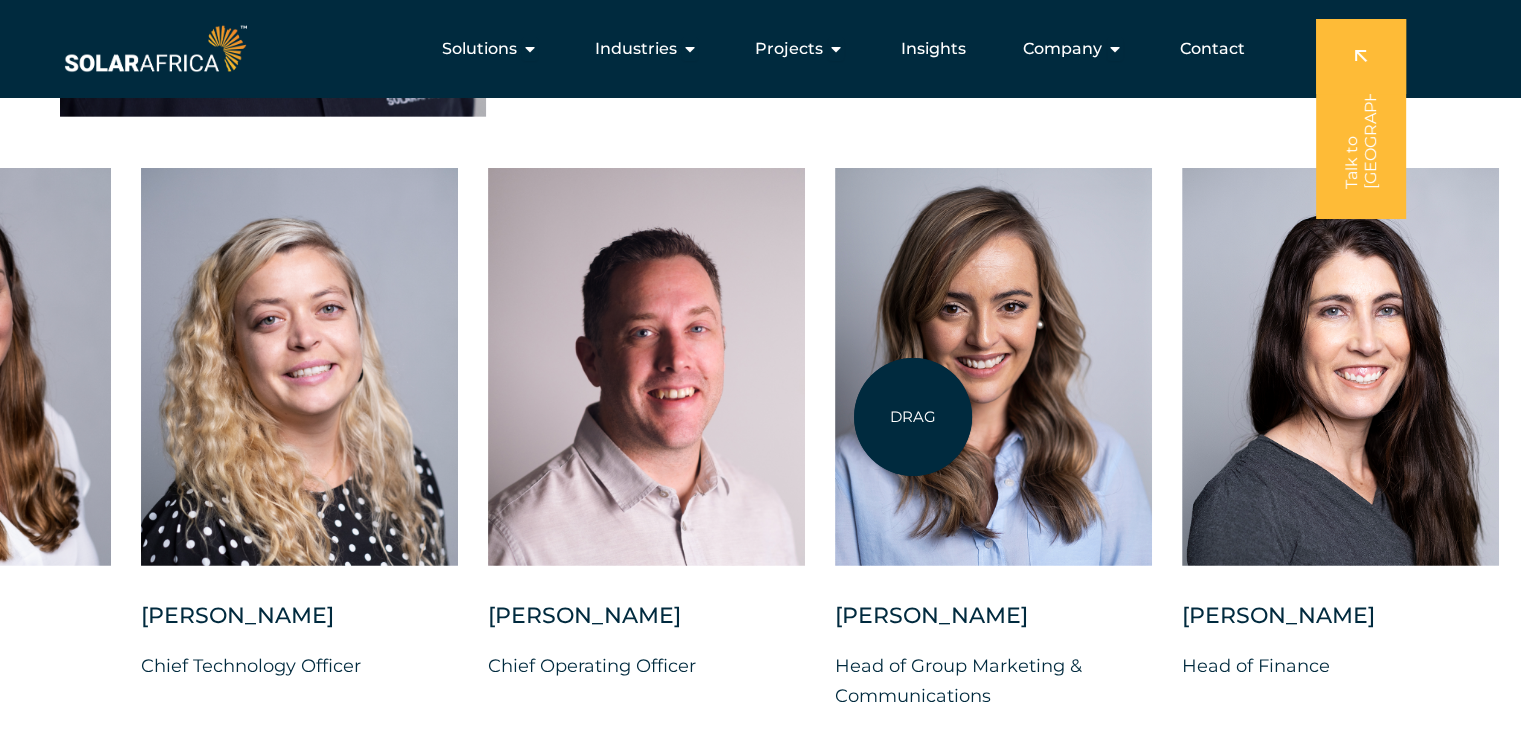 drag, startPoint x: 505, startPoint y: 441, endPoint x: 915, endPoint y: 417, distance: 410.70184 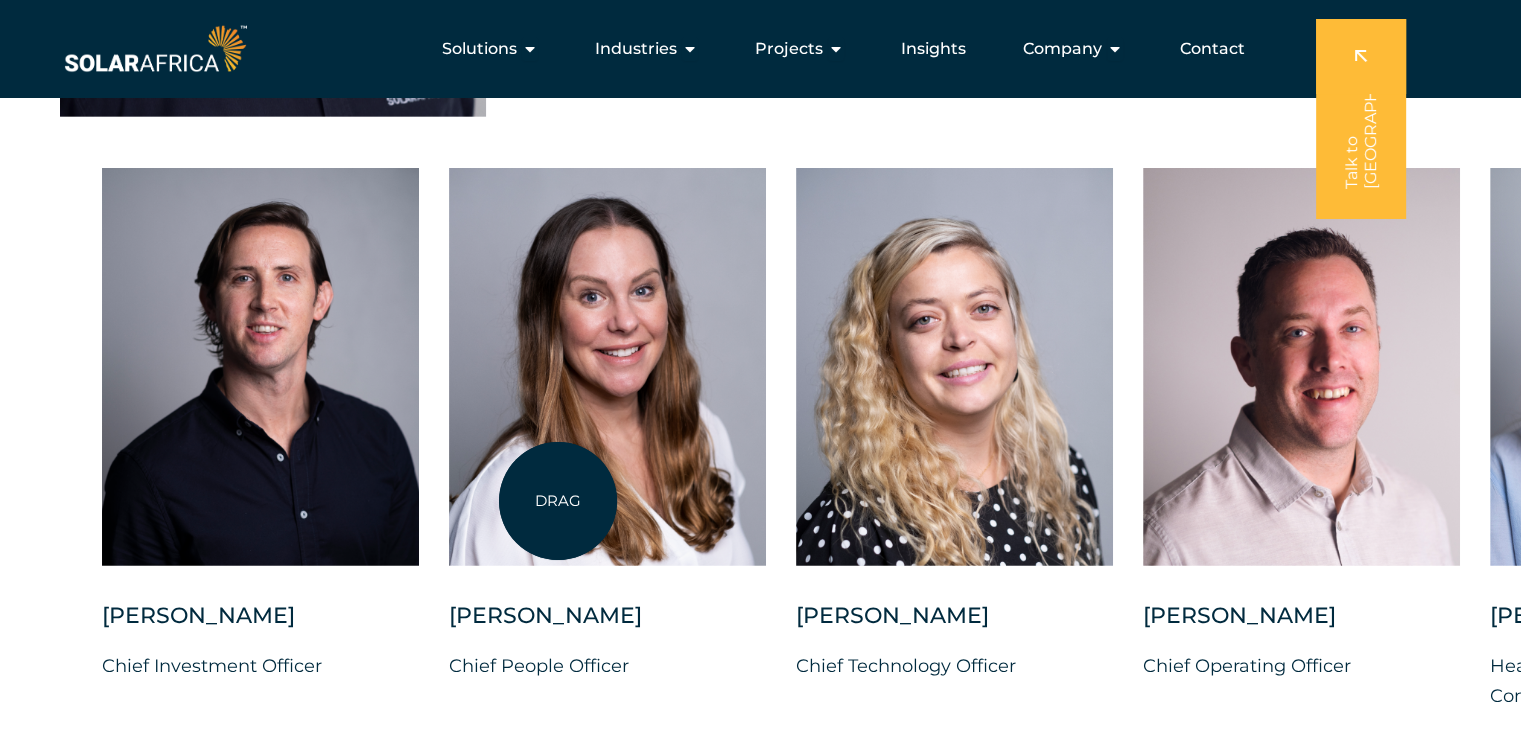 drag, startPoint x: 189, startPoint y: 483, endPoint x: 558, endPoint y: 501, distance: 369.43875 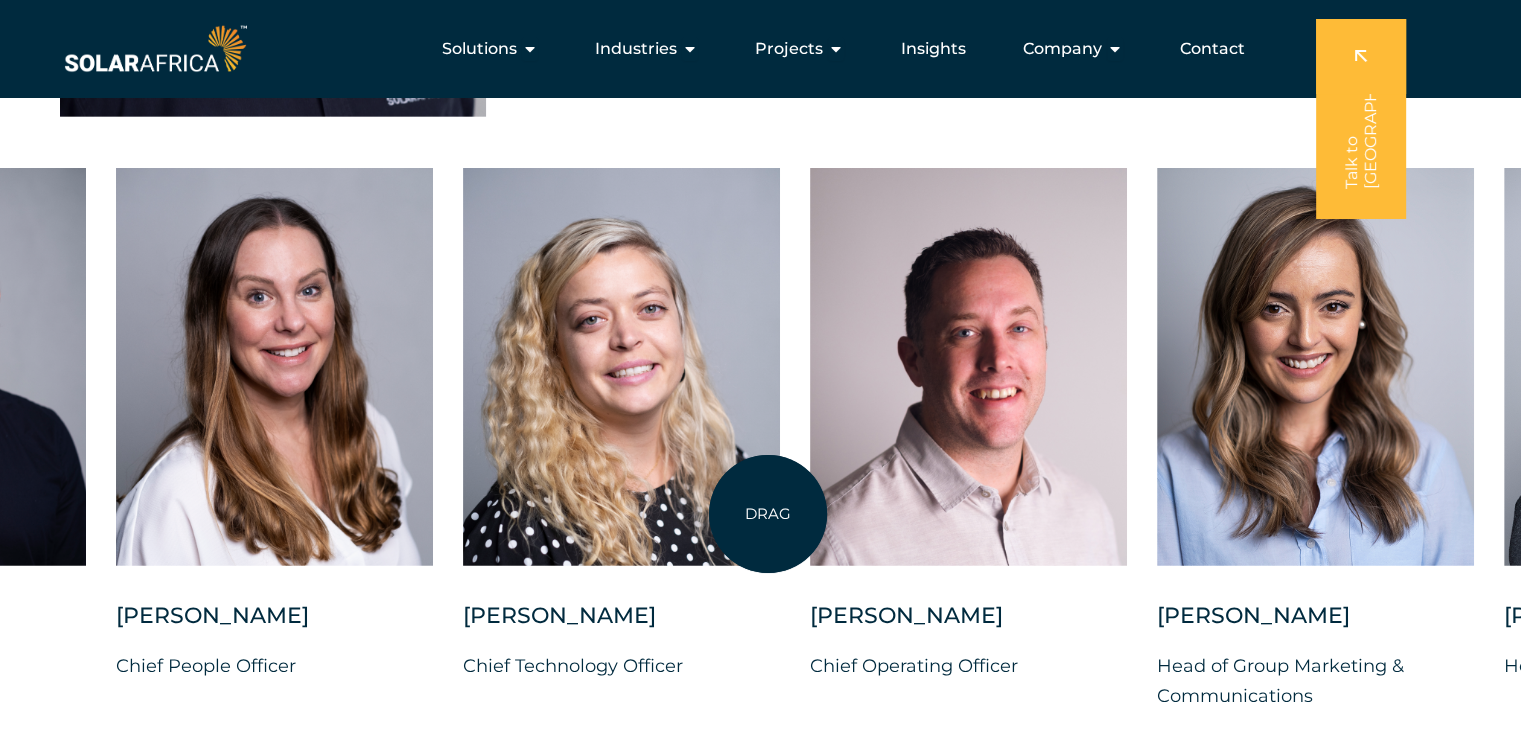 drag, startPoint x: 1079, startPoint y: 494, endPoint x: 760, endPoint y: 516, distance: 319.75772 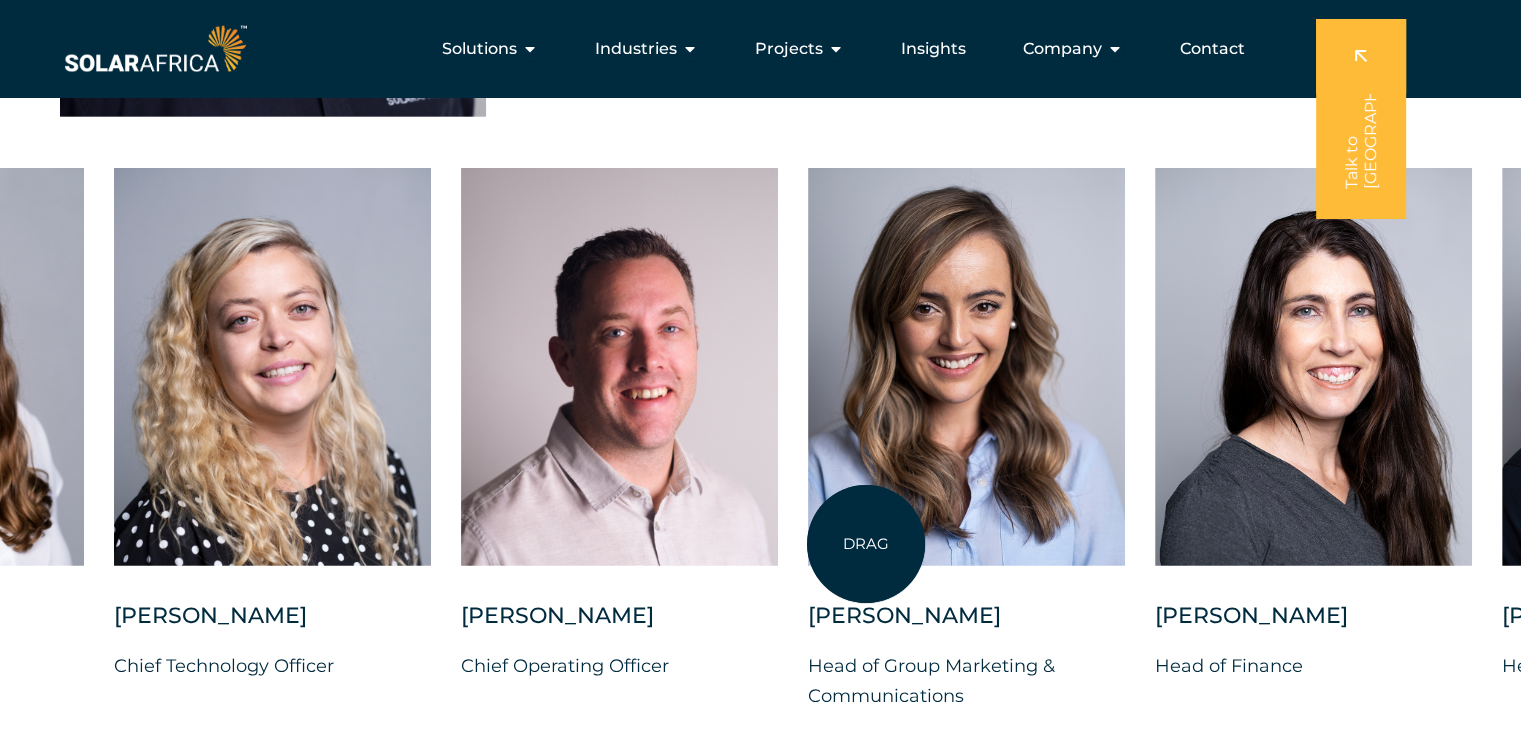 drag, startPoint x: 1169, startPoint y: 545, endPoint x: 779, endPoint y: 539, distance: 390.04614 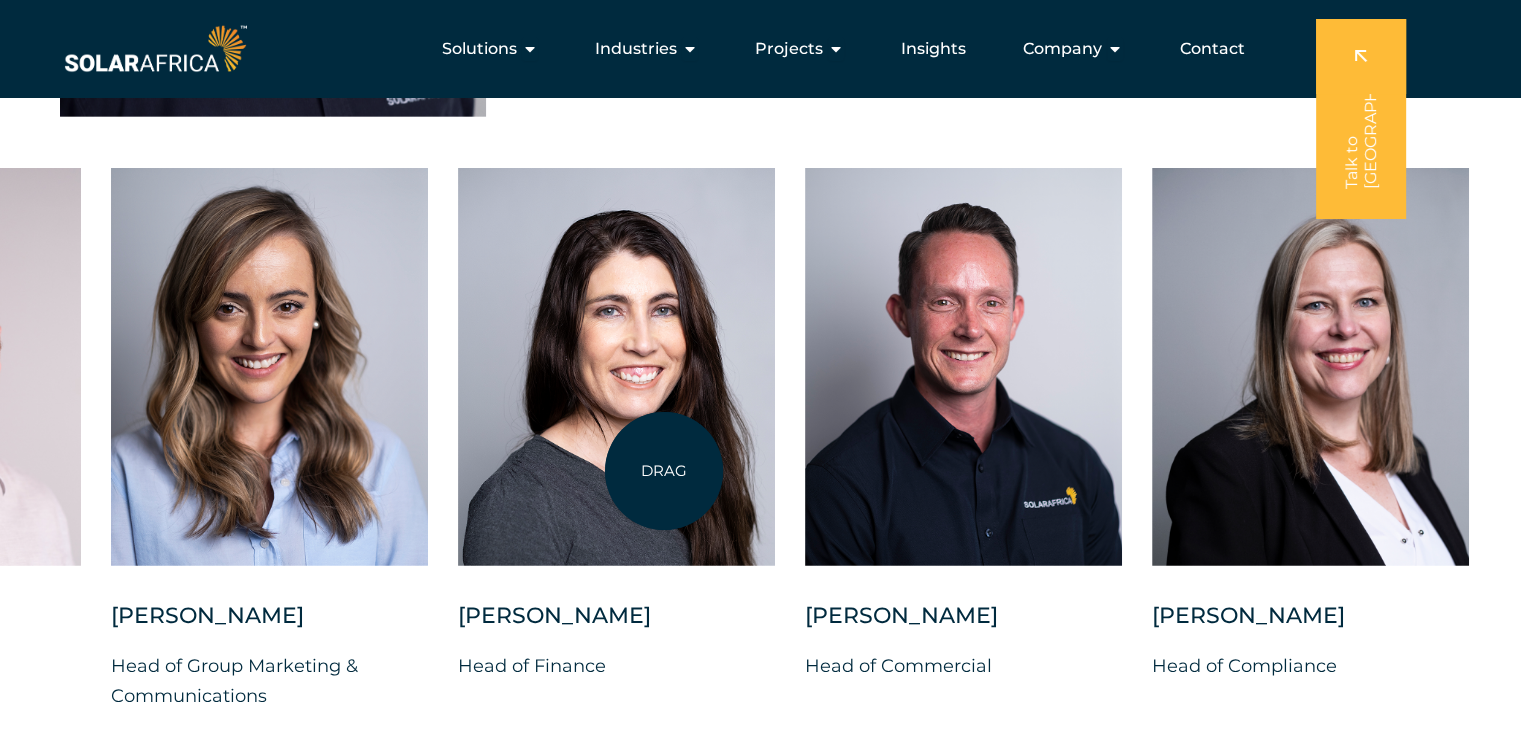 drag, startPoint x: 980, startPoint y: 443, endPoint x: 621, endPoint y: 473, distance: 360.2513 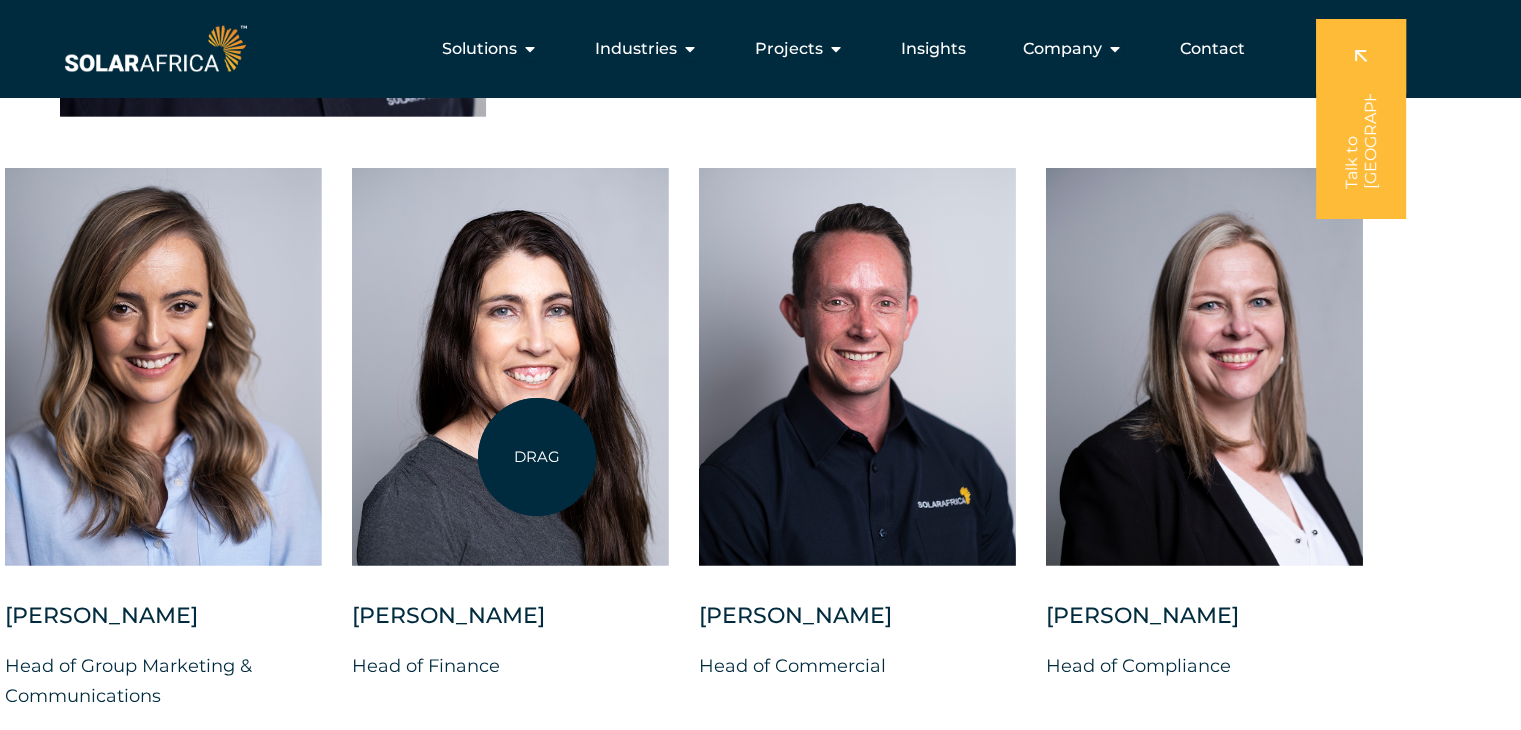 drag, startPoint x: 913, startPoint y: 441, endPoint x: 516, endPoint y: 458, distance: 397.3638 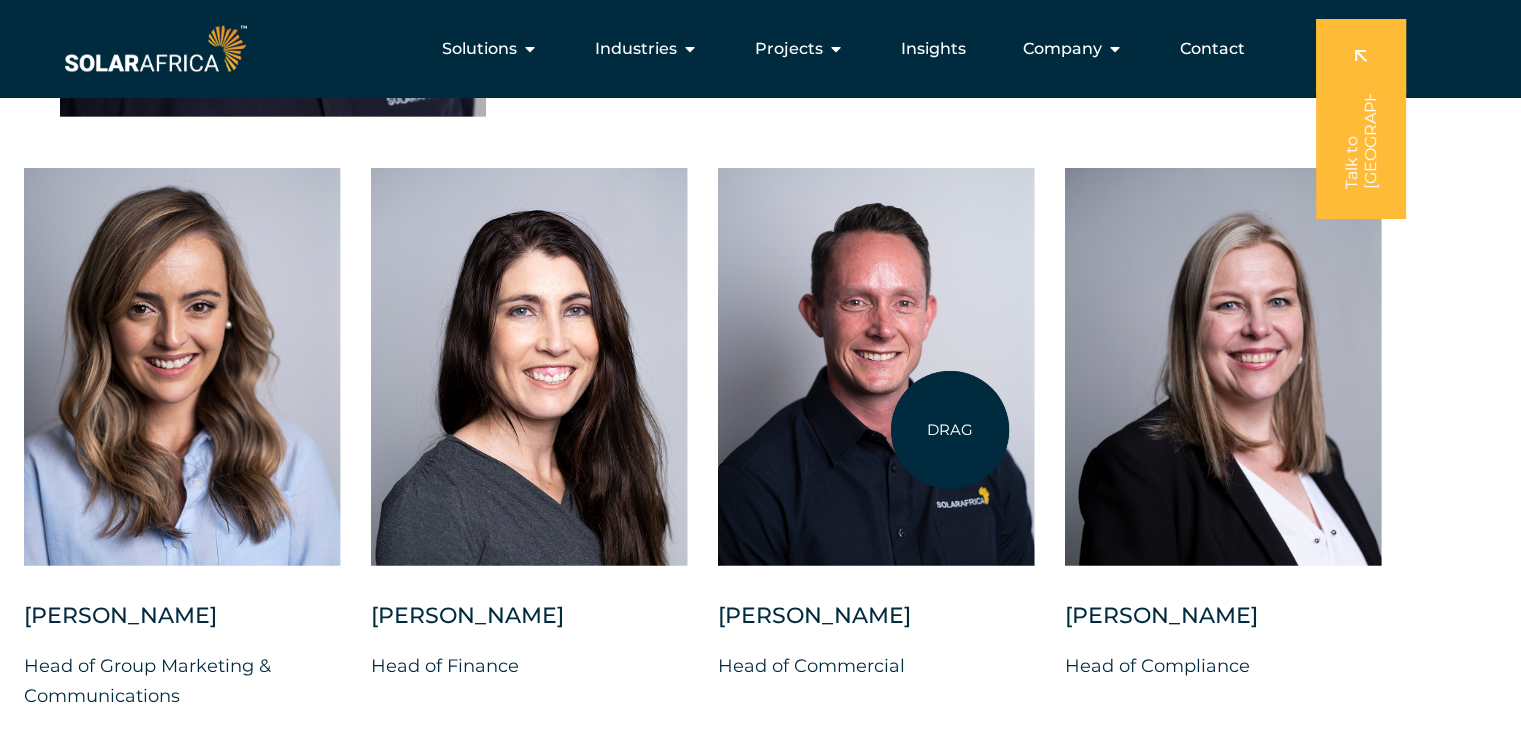 drag, startPoint x: 1232, startPoint y: 420, endPoint x: 950, endPoint y: 430, distance: 282.17725 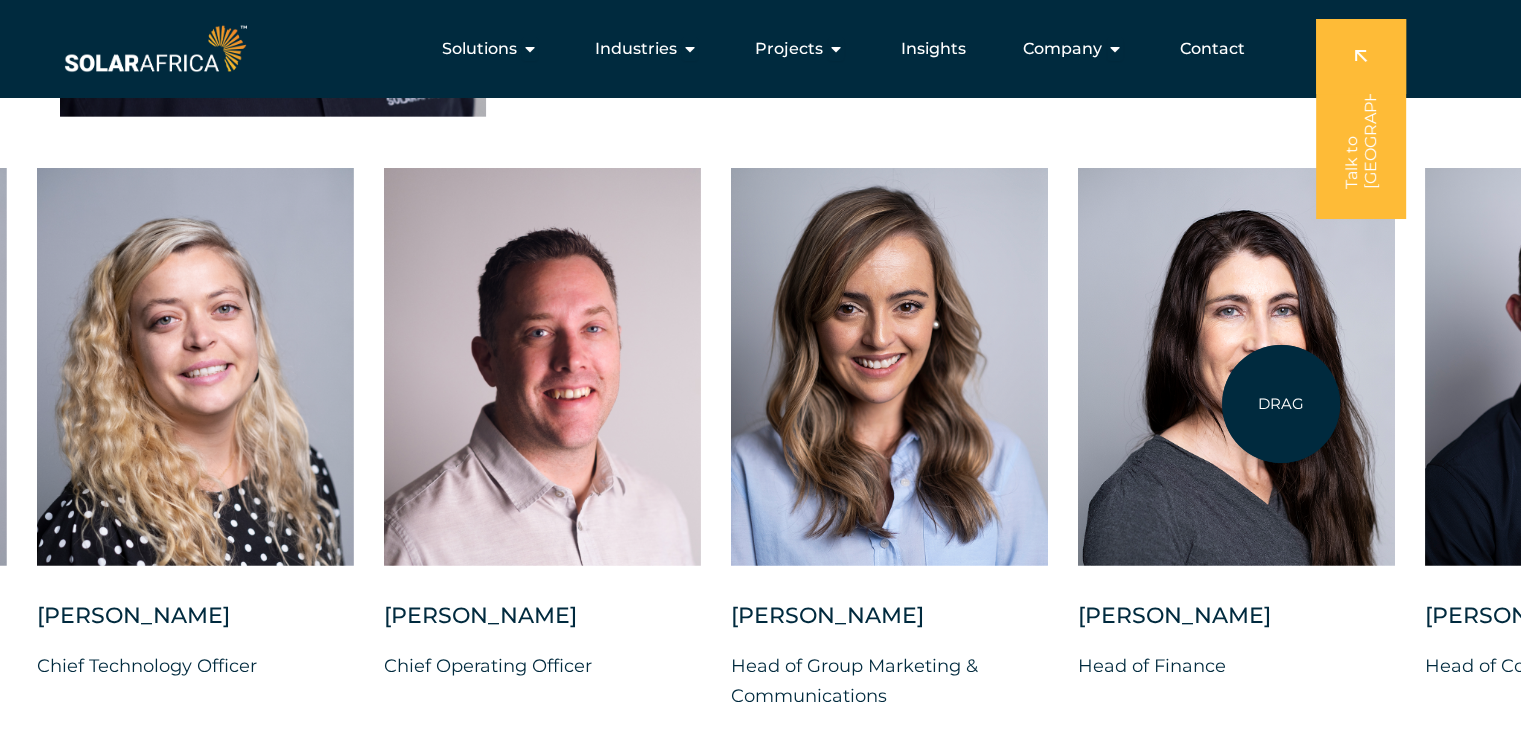 drag, startPoint x: 619, startPoint y: 429, endPoint x: 1281, endPoint y: 404, distance: 662.47186 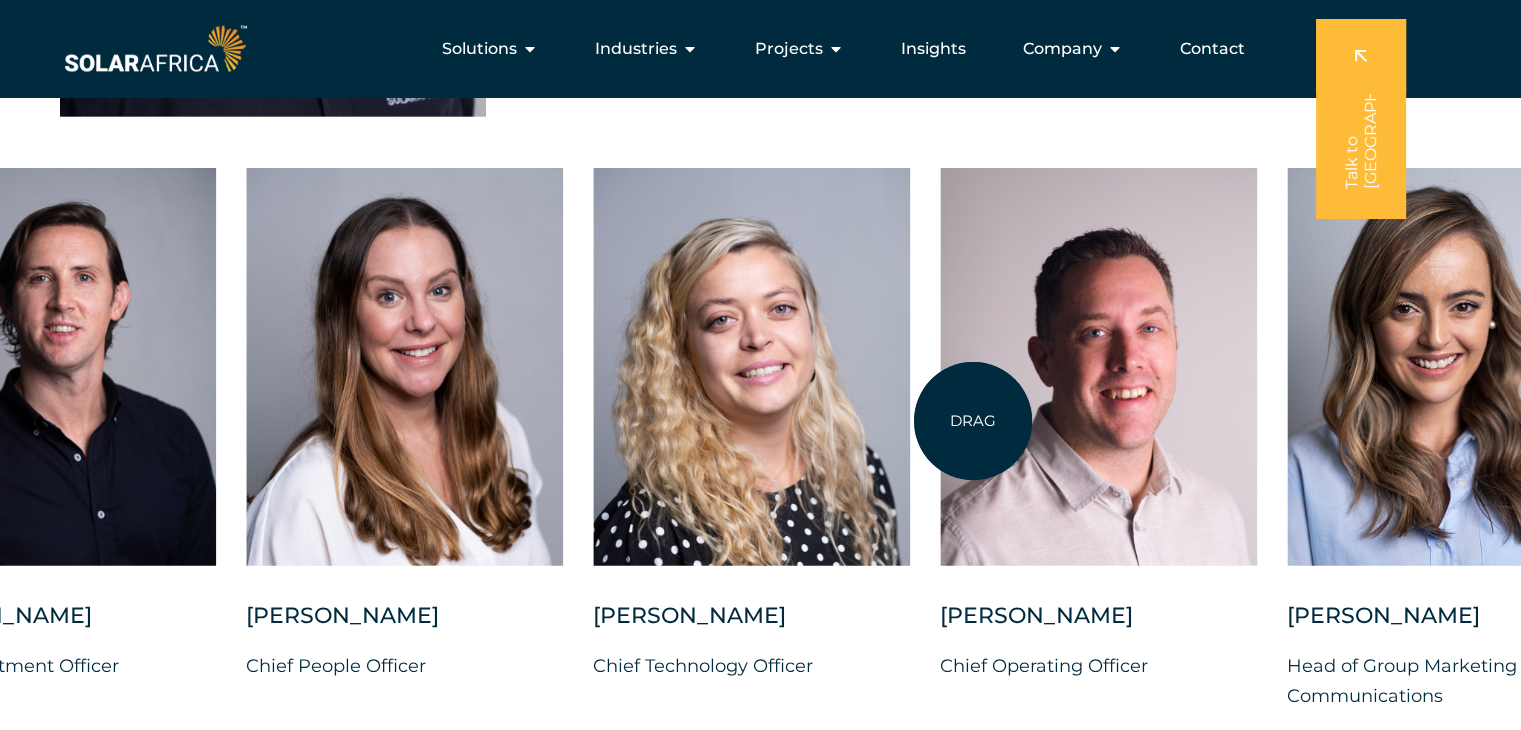 drag, startPoint x: 448, startPoint y: 433, endPoint x: 1344, endPoint y: 422, distance: 896.0675 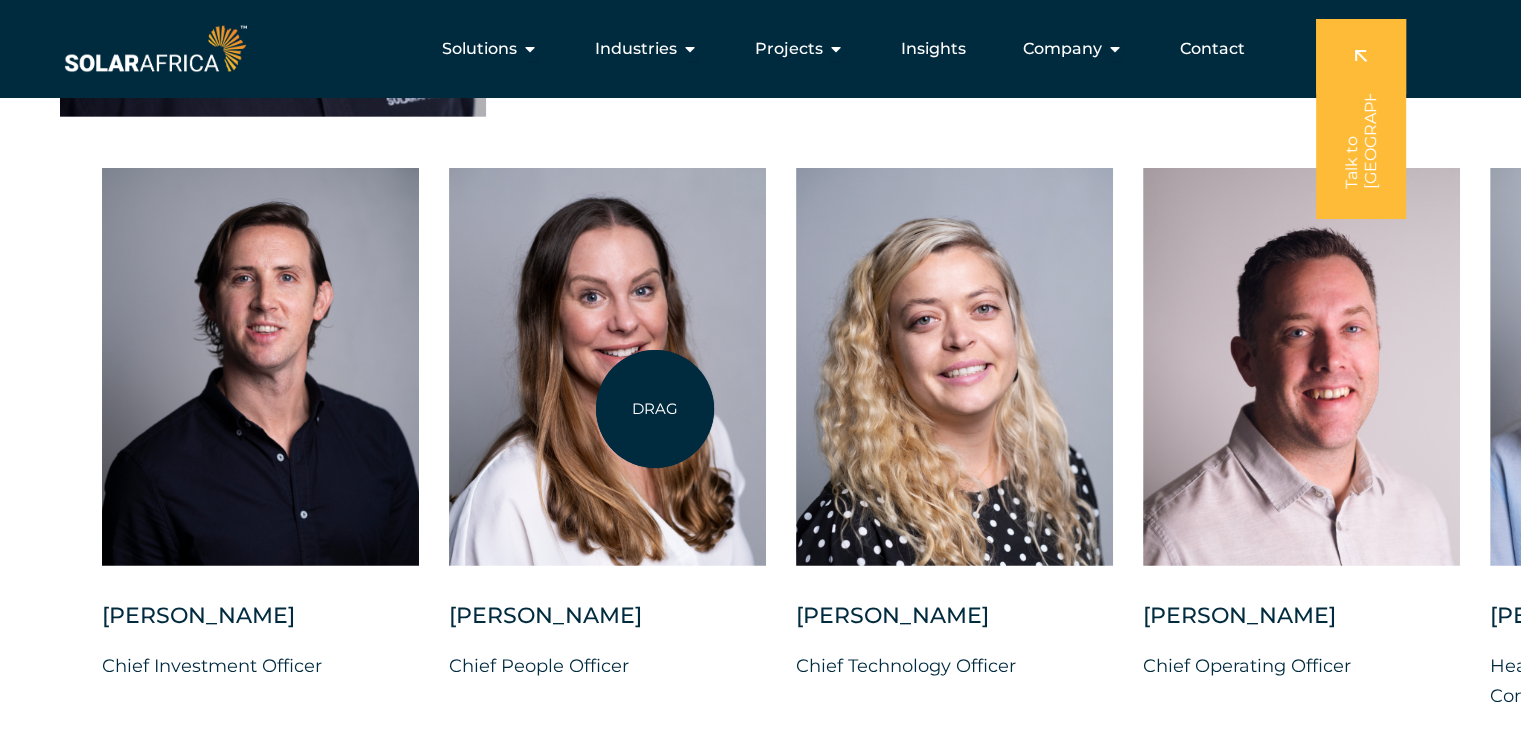 drag, startPoint x: 545, startPoint y: 410, endPoint x: 764, endPoint y: 403, distance: 219.11185 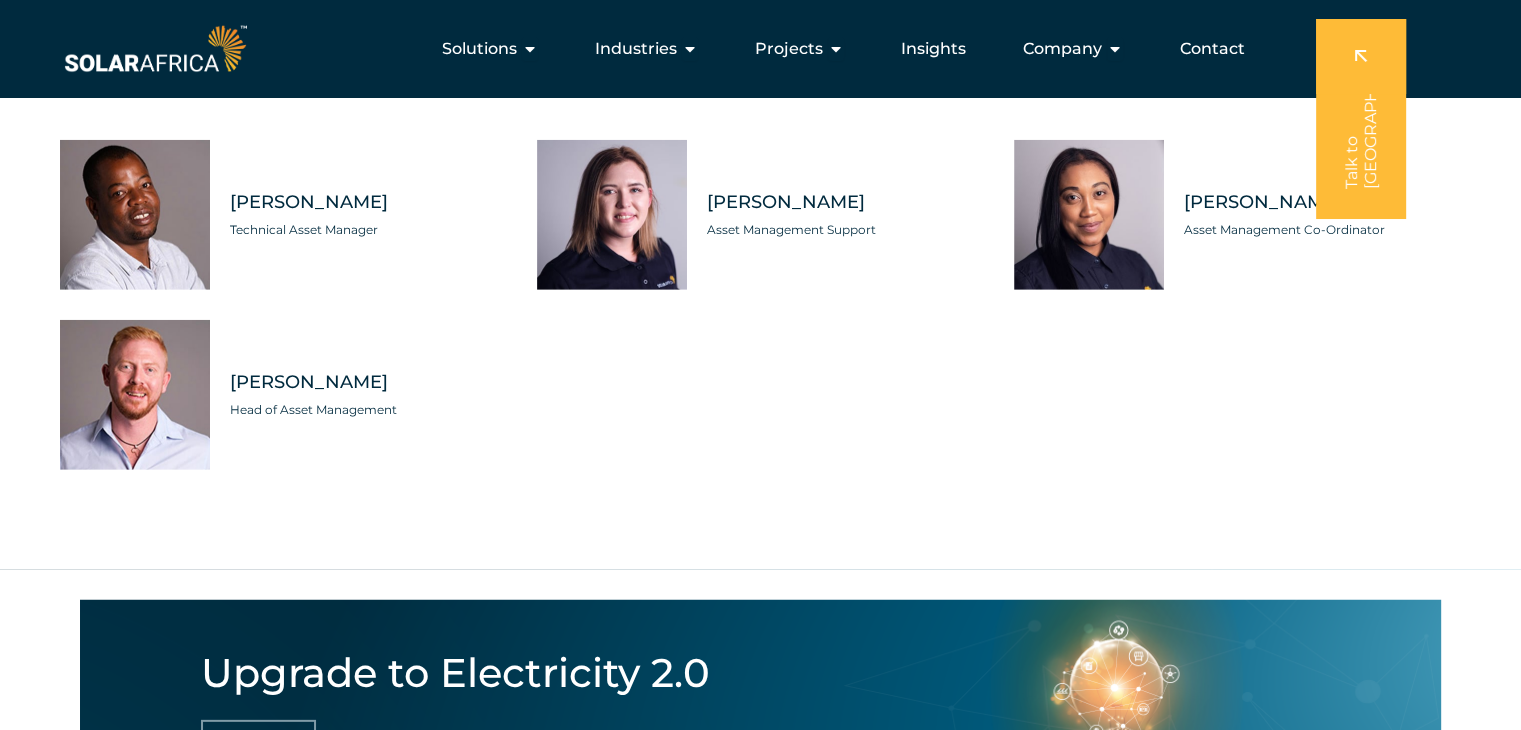 scroll, scrollTop: 5600, scrollLeft: 0, axis: vertical 